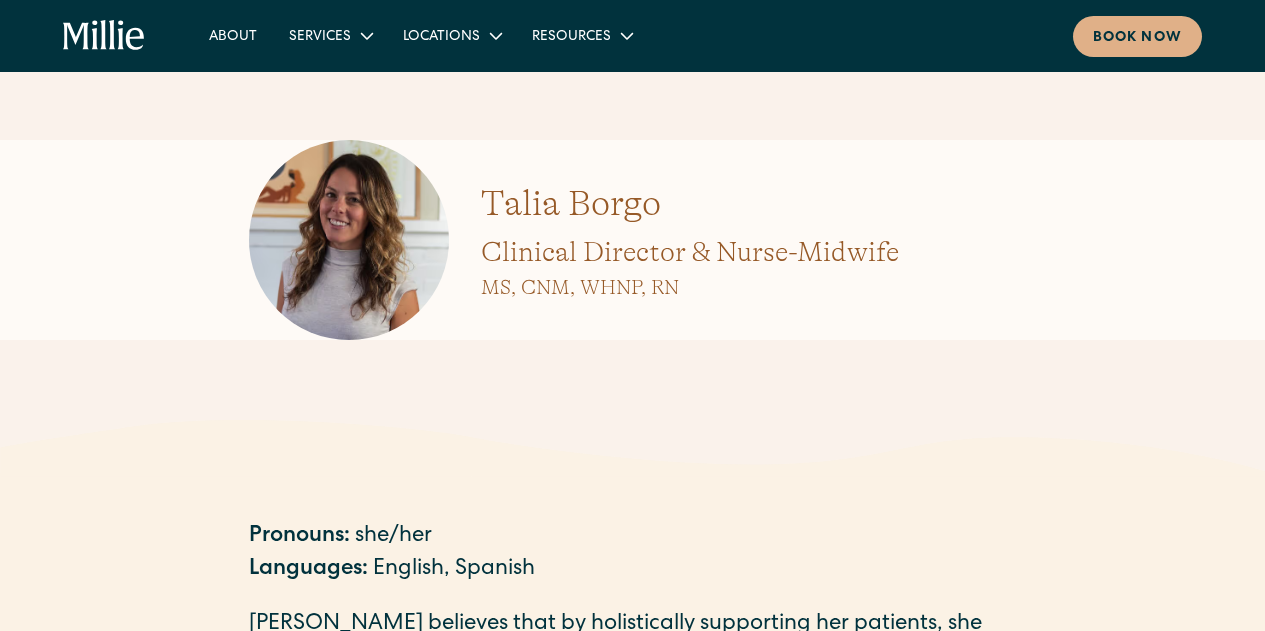 scroll, scrollTop: 231, scrollLeft: 0, axis: vertical 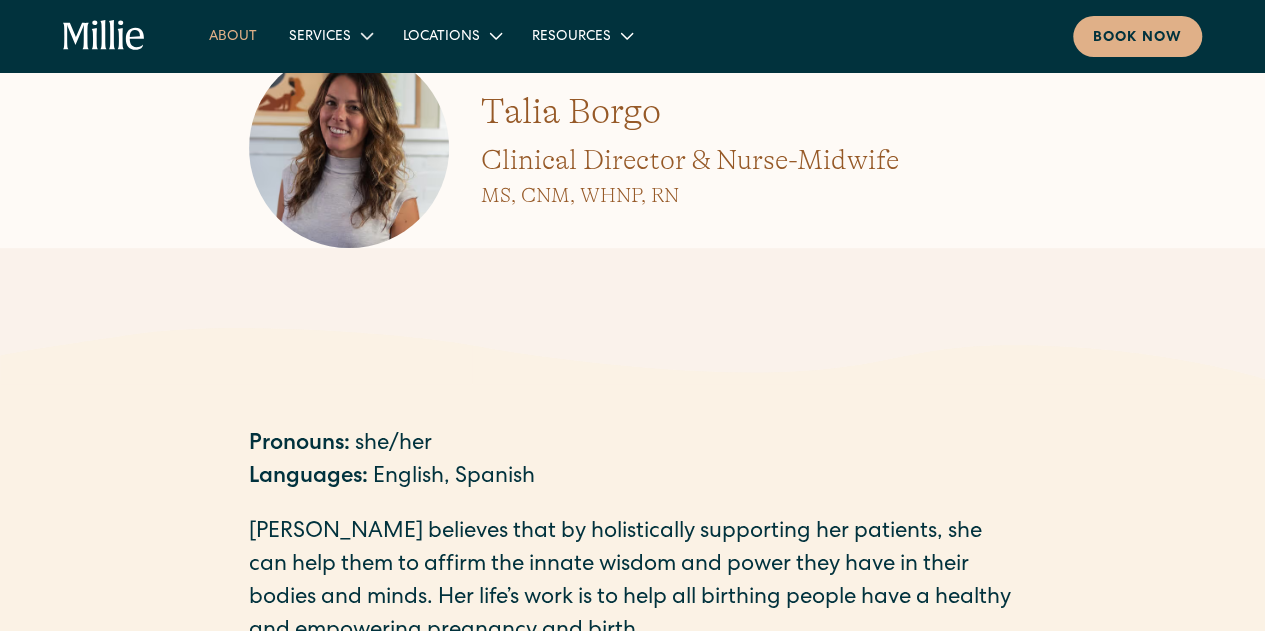 click on "About" at bounding box center [233, 35] 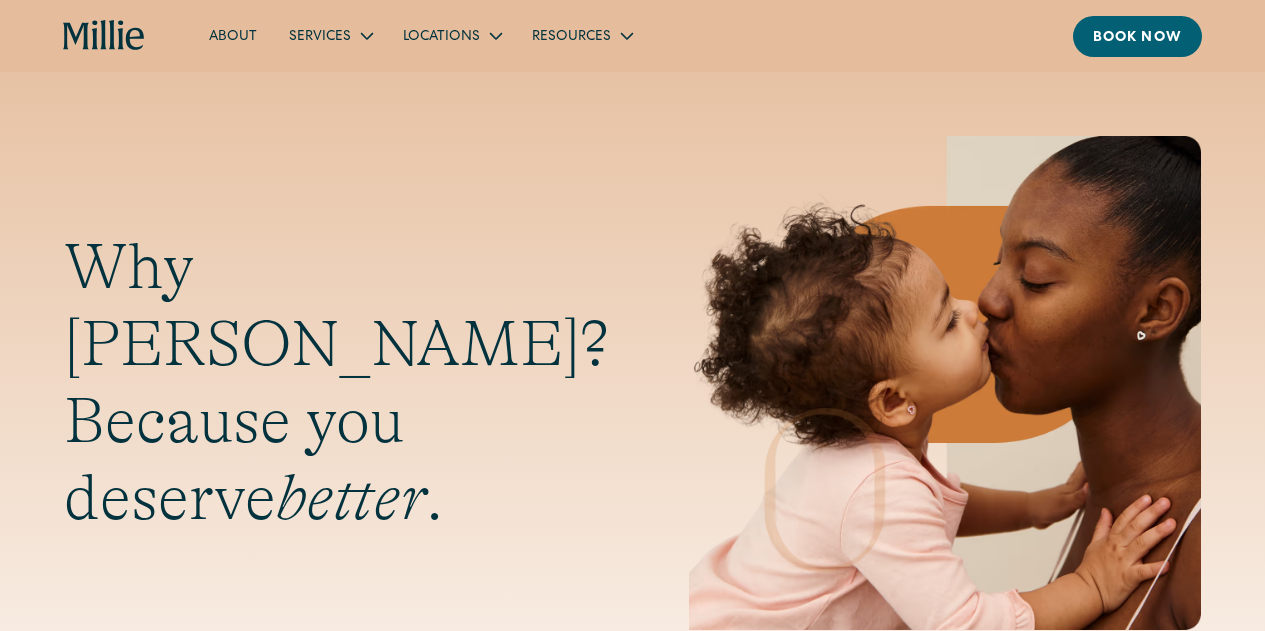 scroll, scrollTop: 0, scrollLeft: 0, axis: both 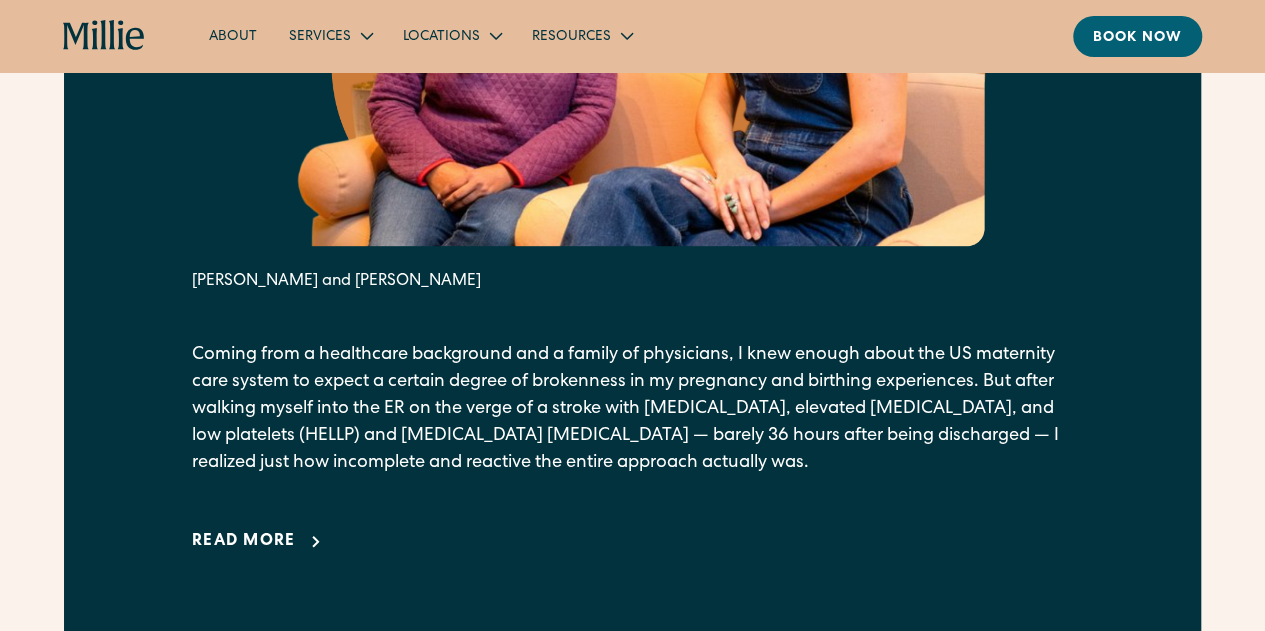 click on "Read more" at bounding box center (244, 542) 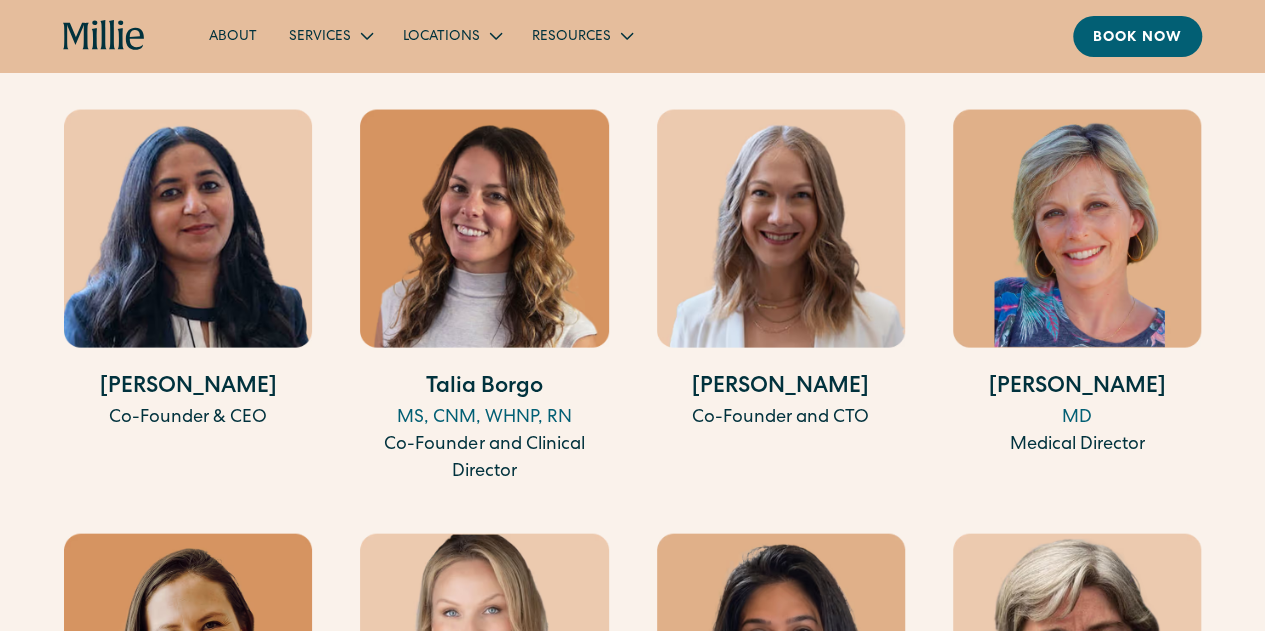 scroll, scrollTop: 5761, scrollLeft: 0, axis: vertical 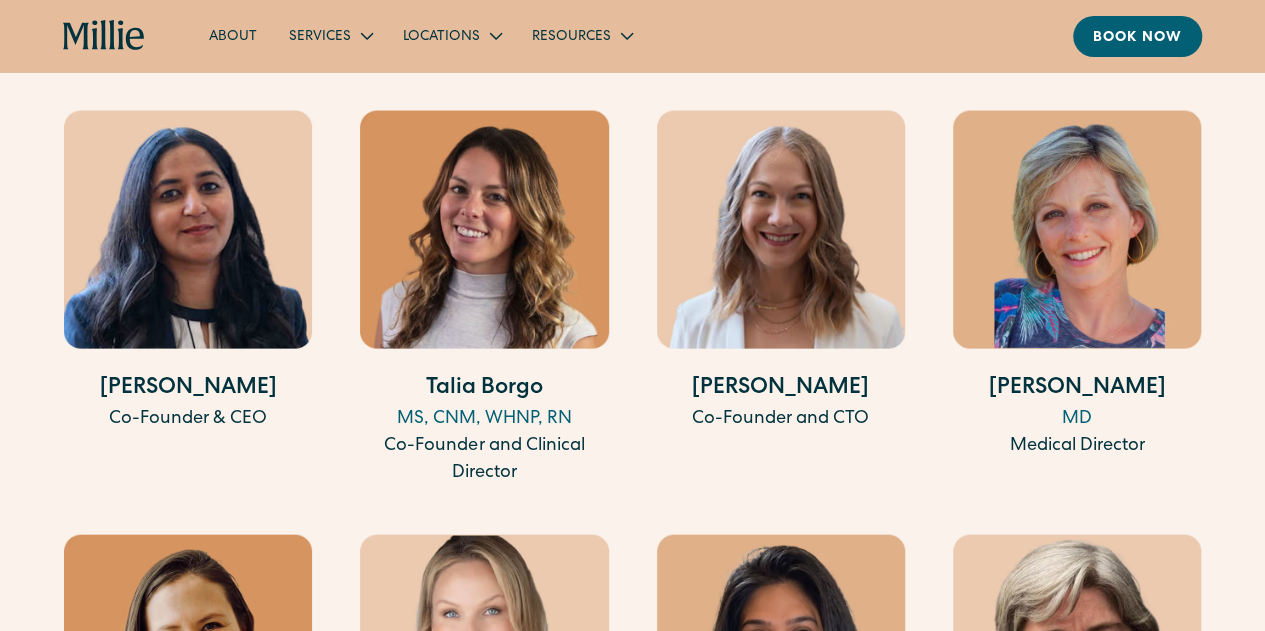 click at bounding box center (188, 230) 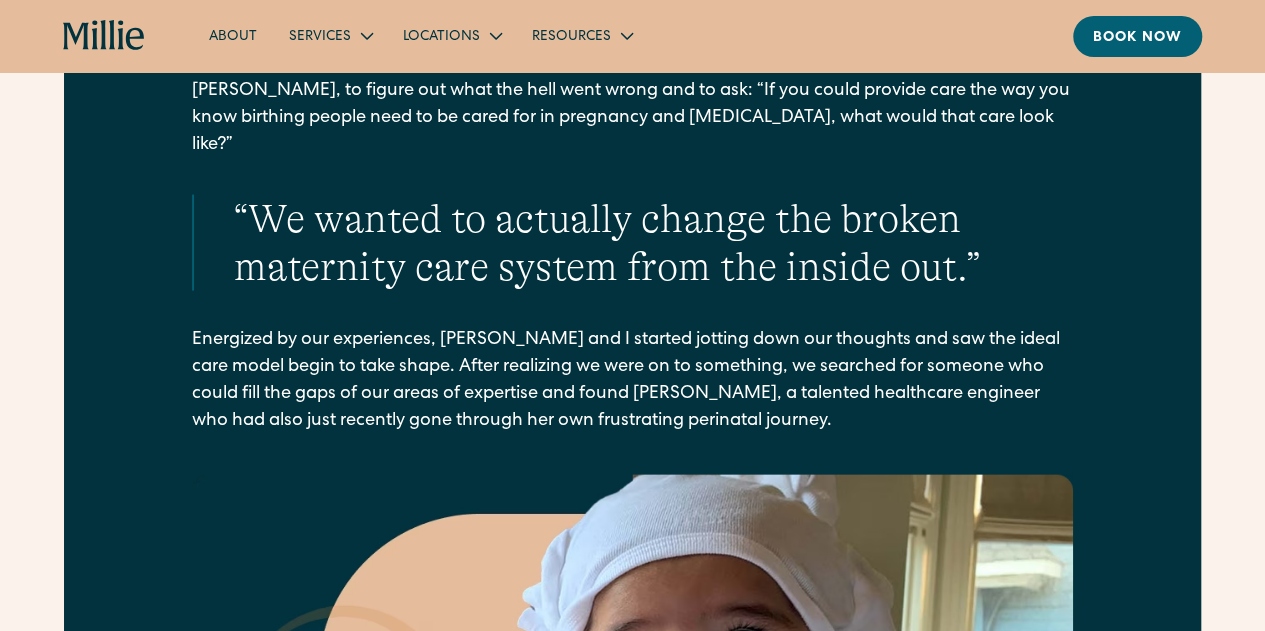 scroll, scrollTop: 1797, scrollLeft: 0, axis: vertical 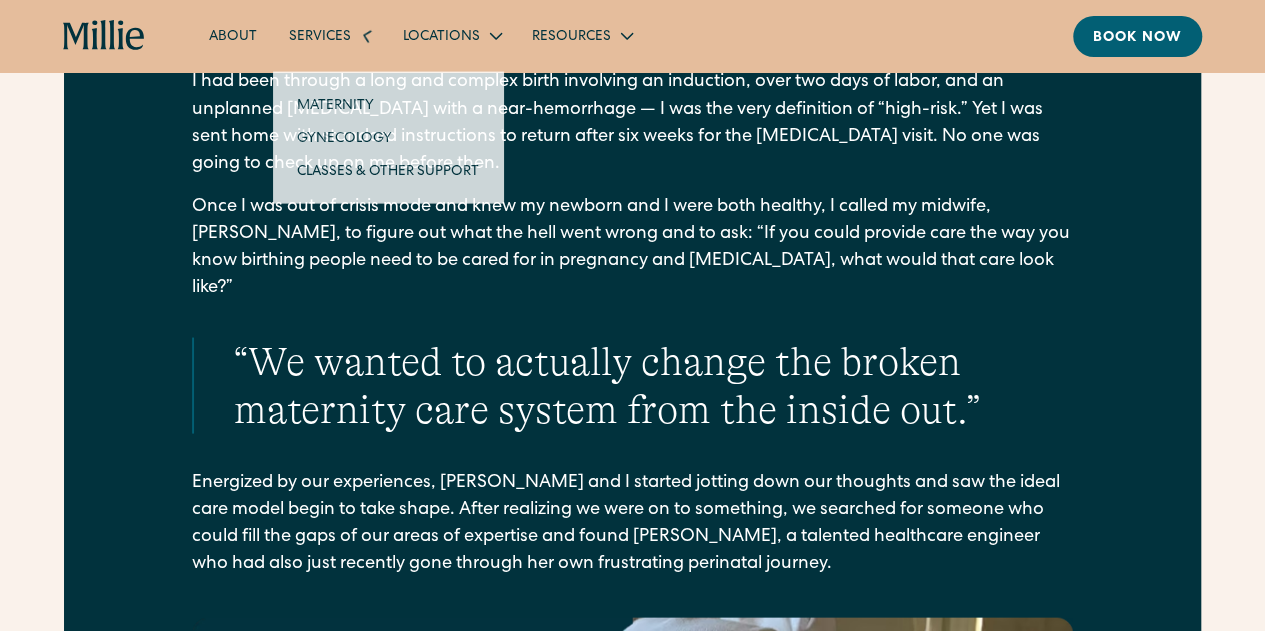 click 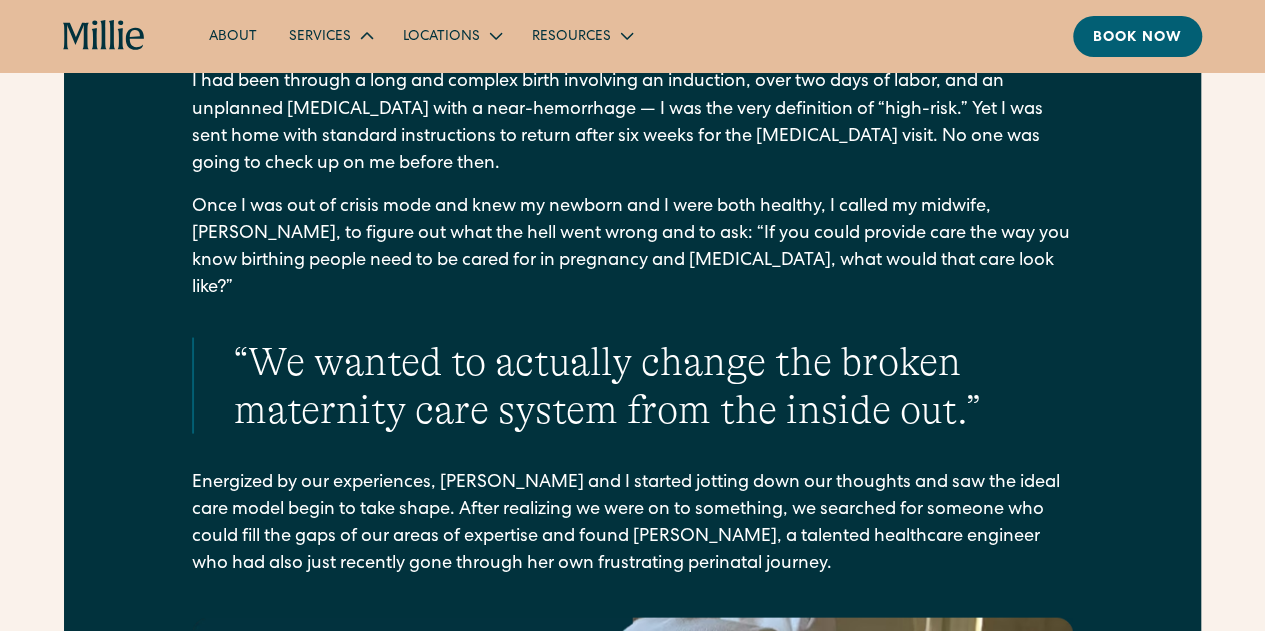 click 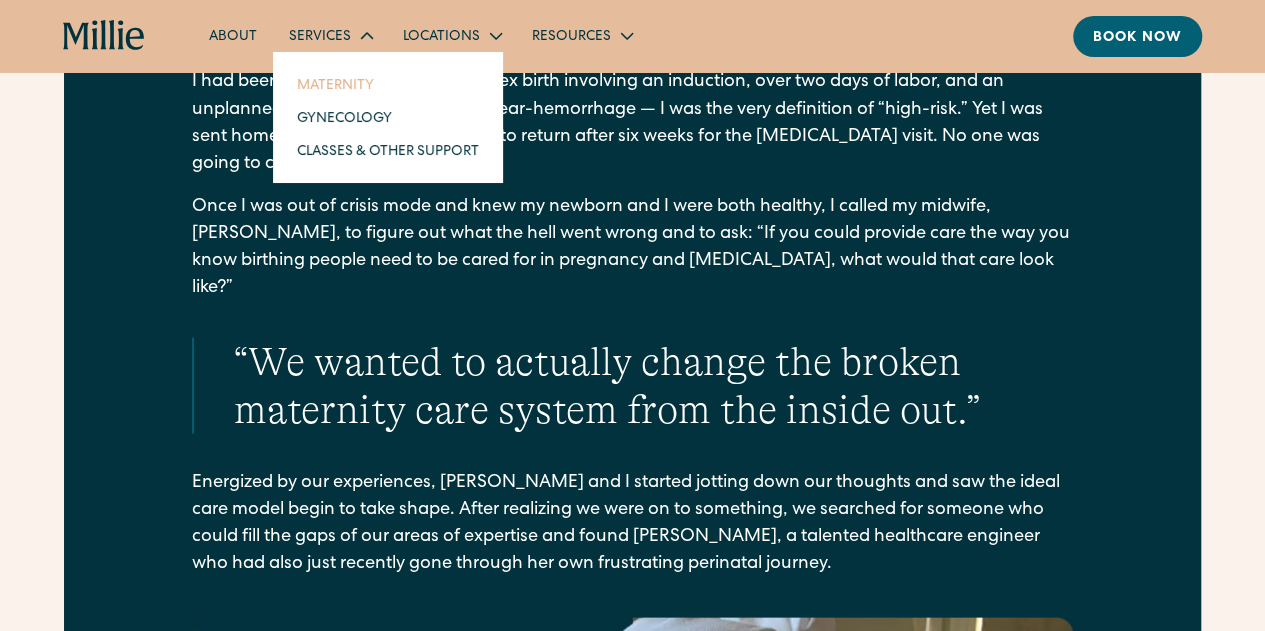 click on "Maternity" at bounding box center (388, 84) 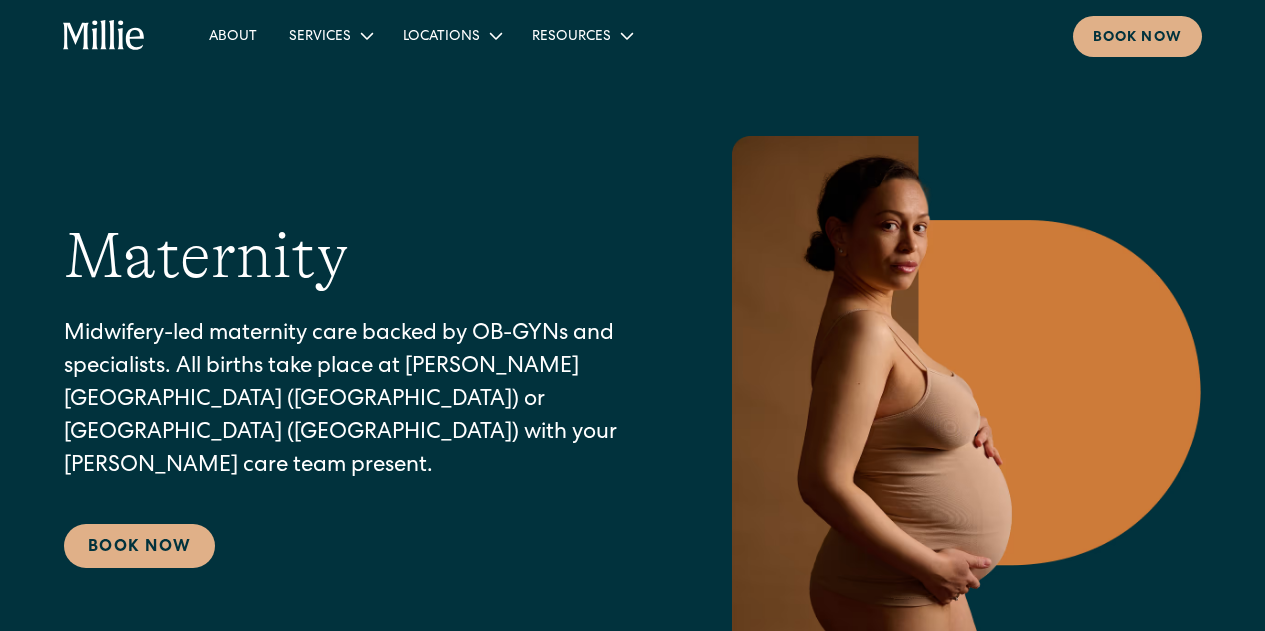 scroll, scrollTop: 0, scrollLeft: 0, axis: both 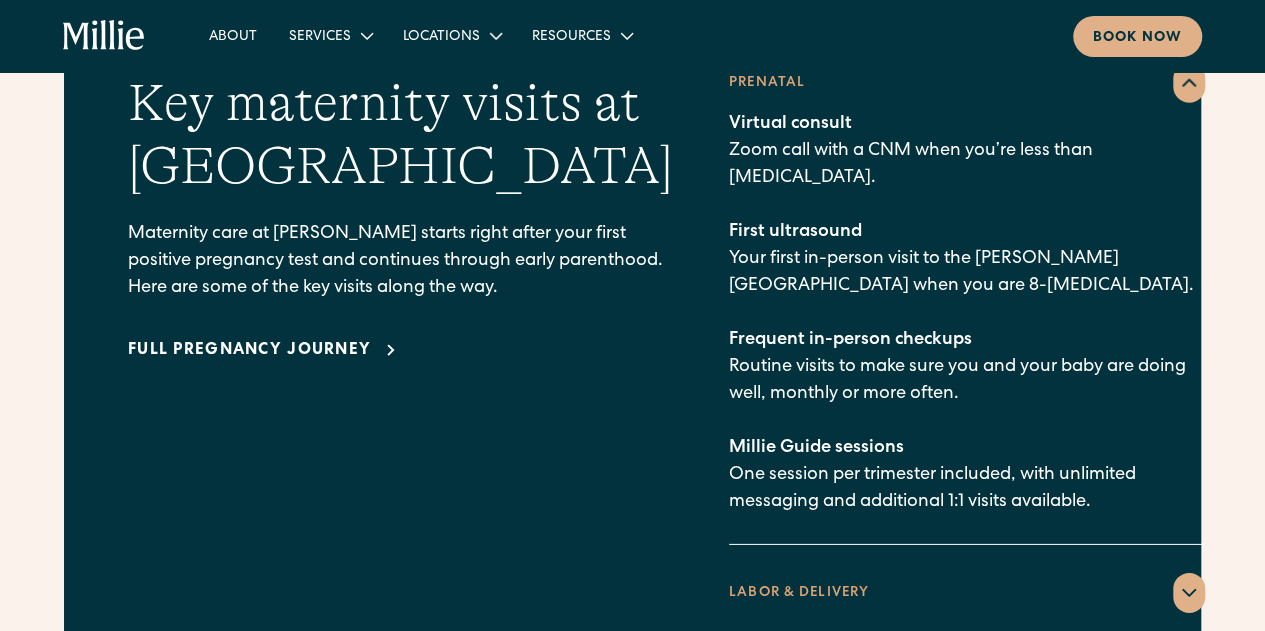 click on "Frequent in-person checkups" at bounding box center (850, 340) 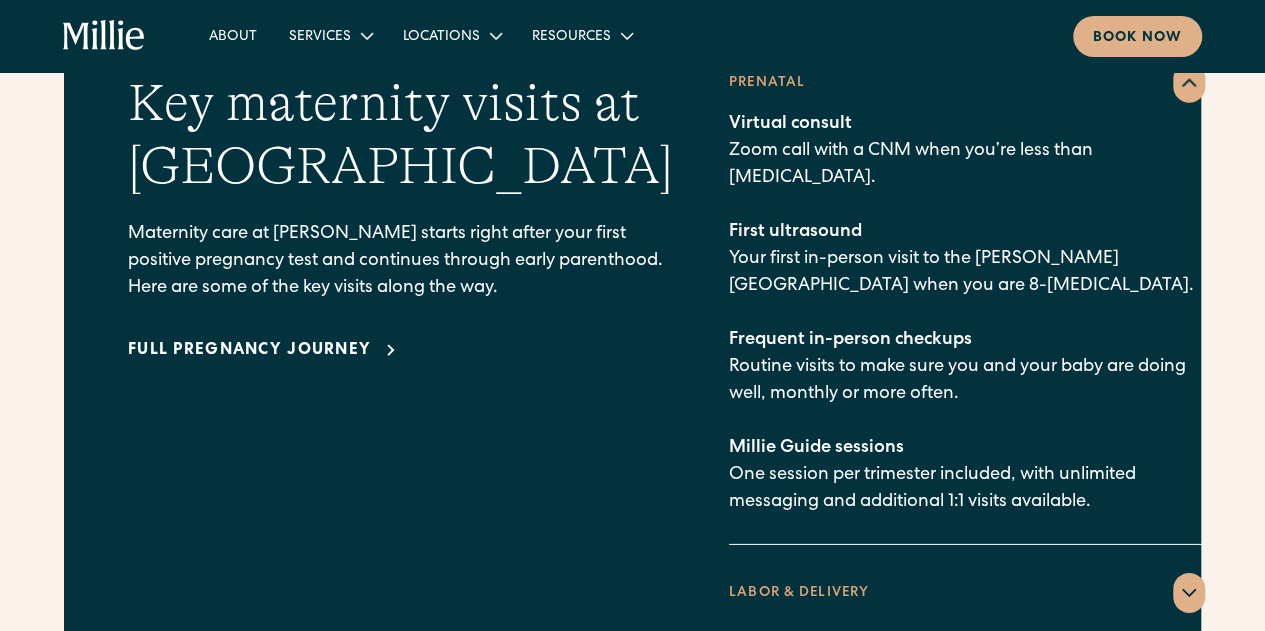 click on "What to expect Key maternity visits at Millie Maternity care at Millie starts right after your first positive pregnancy test and continues through early parenthood.  Here are some of the key visits along the way. Full pregnancy journey" at bounding box center (400, 395) 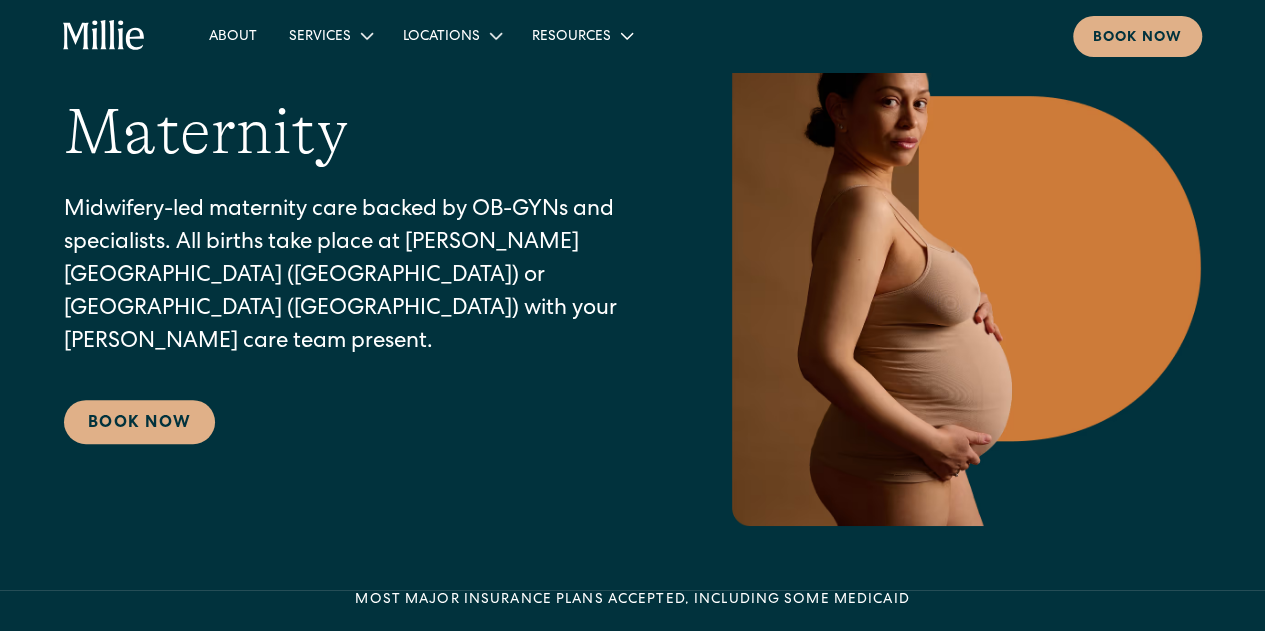 scroll, scrollTop: 0, scrollLeft: 0, axis: both 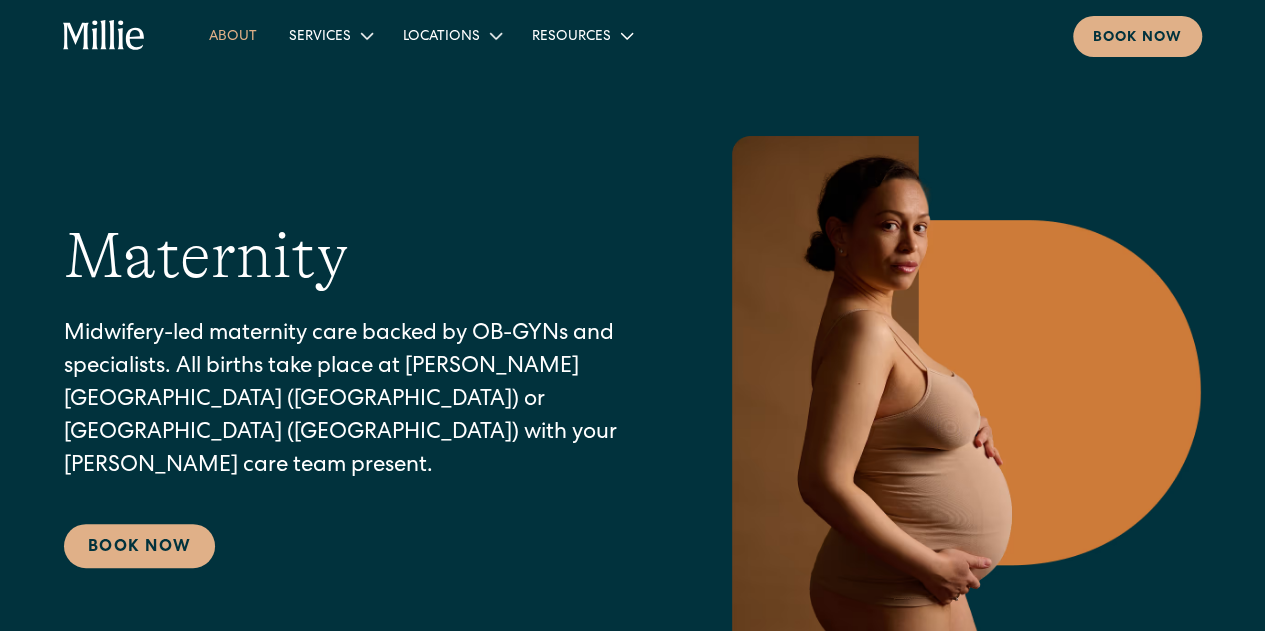 click on "About" at bounding box center (233, 35) 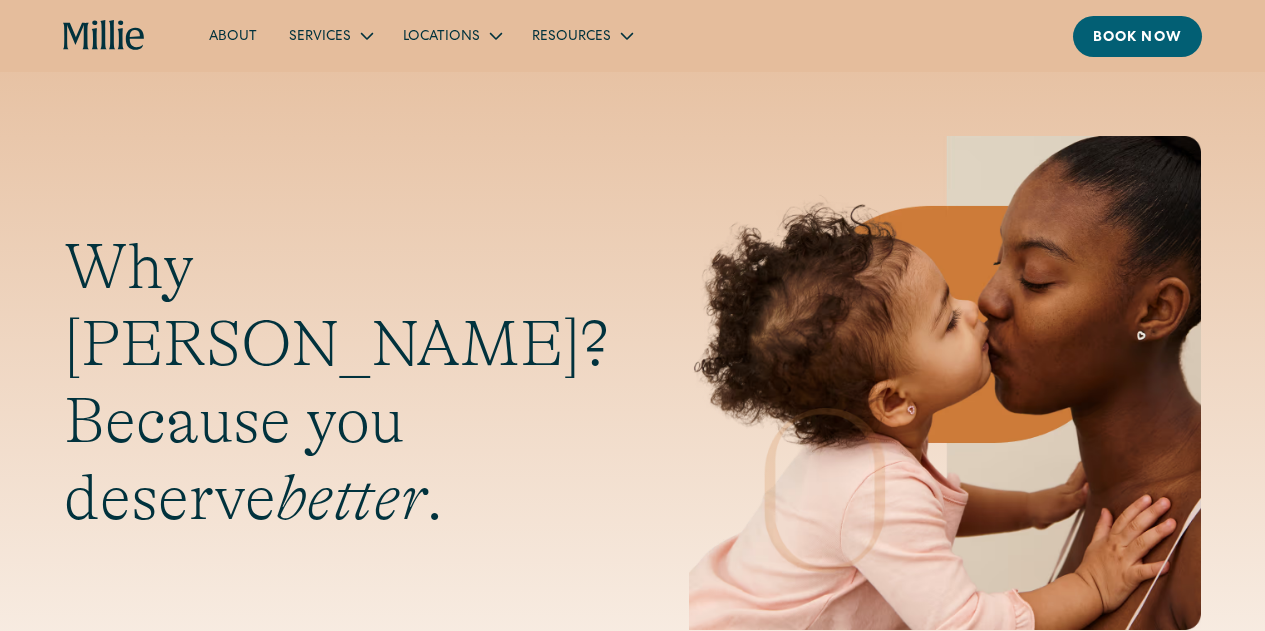 scroll, scrollTop: 0, scrollLeft: 0, axis: both 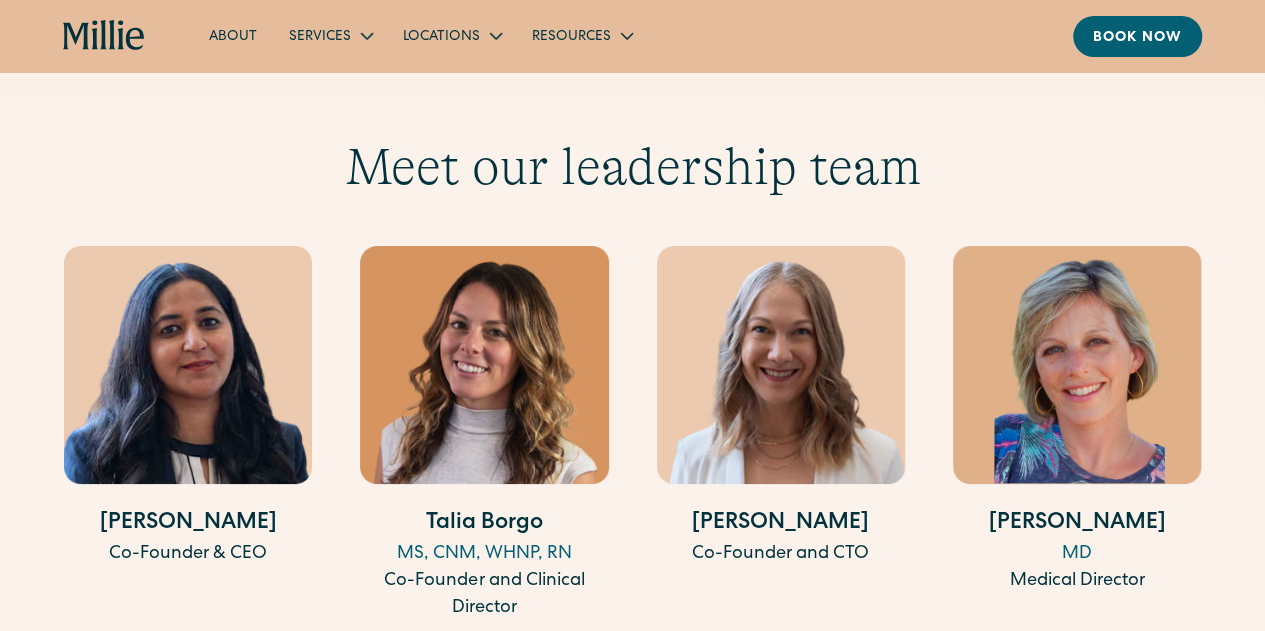 click on "About" at bounding box center (233, 35) 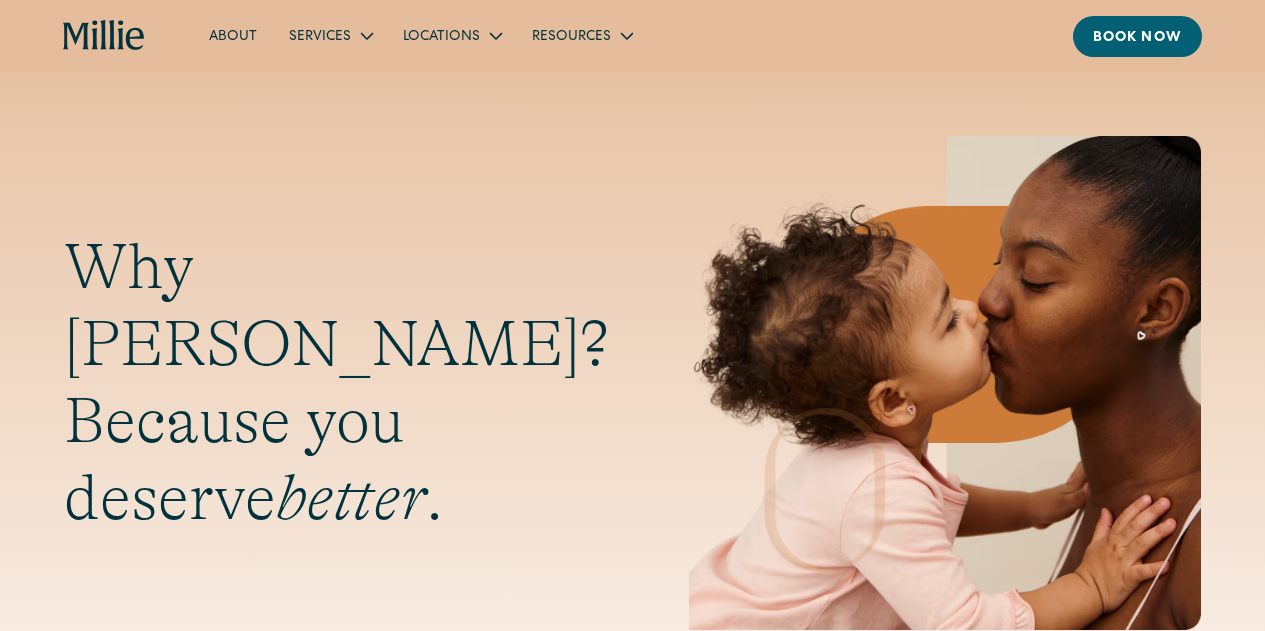scroll, scrollTop: 0, scrollLeft: 0, axis: both 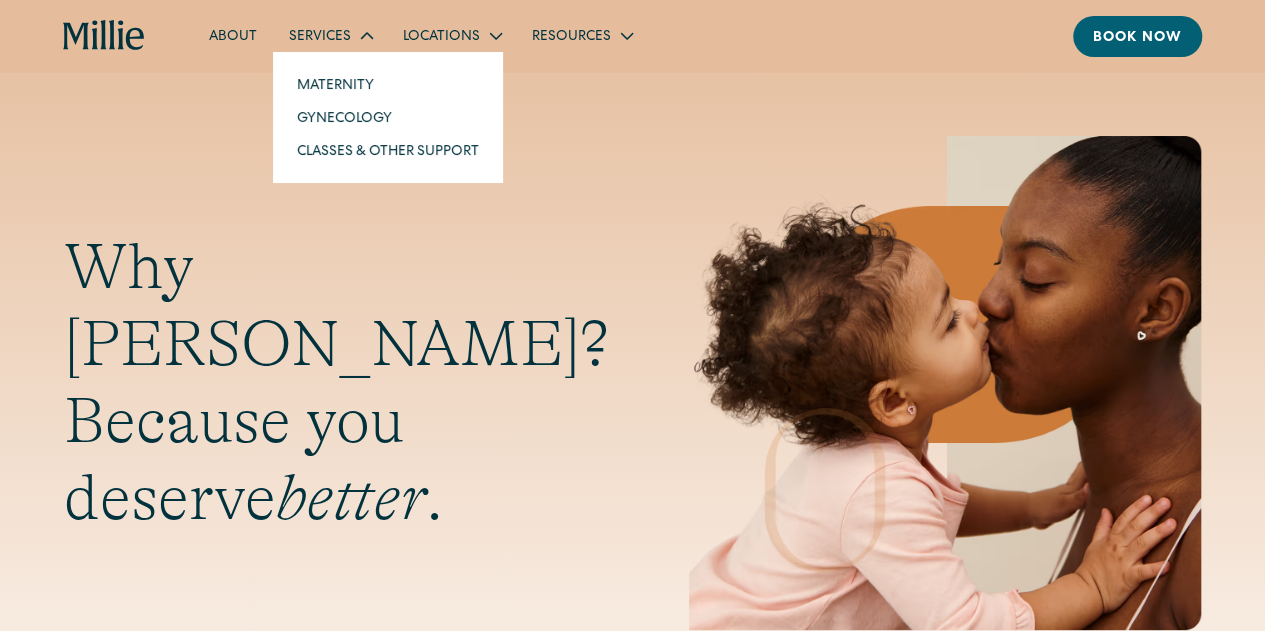 click on "Services" at bounding box center (320, 37) 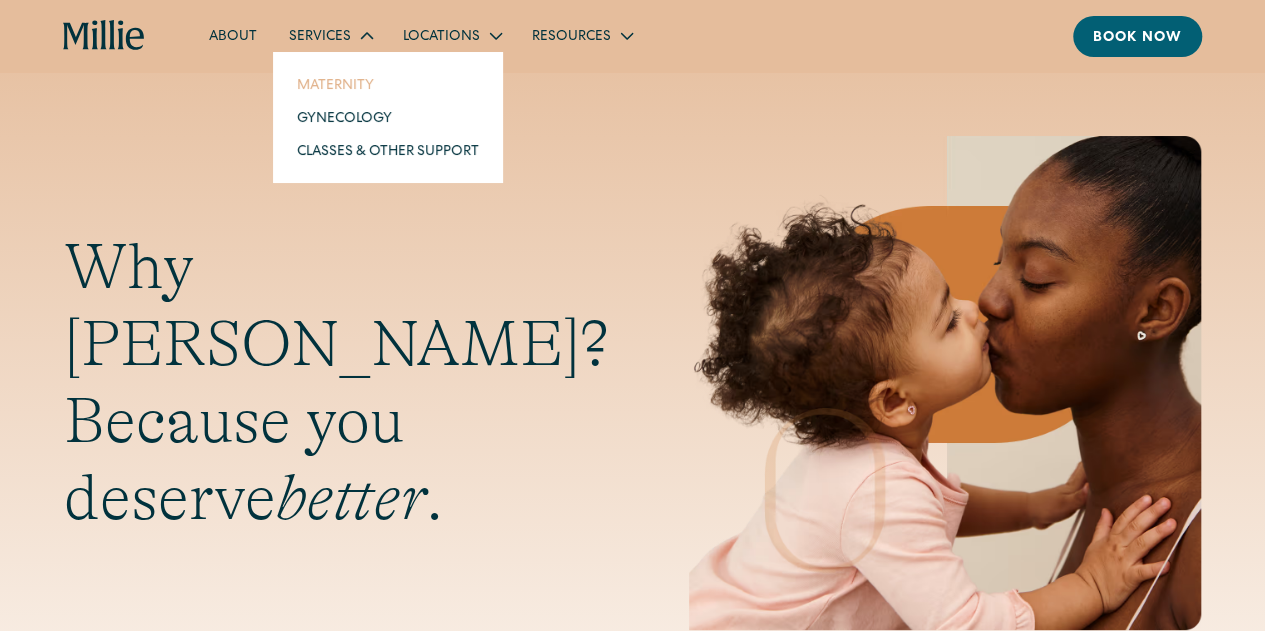 click on "Maternity" at bounding box center (388, 84) 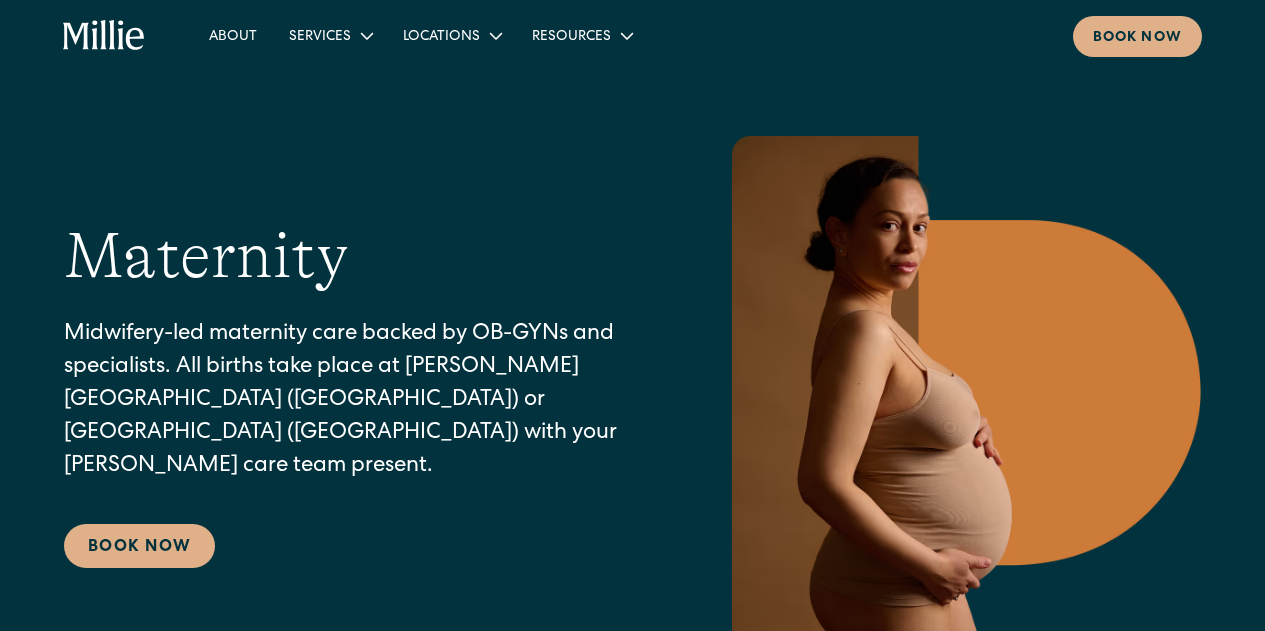 scroll, scrollTop: 0, scrollLeft: 0, axis: both 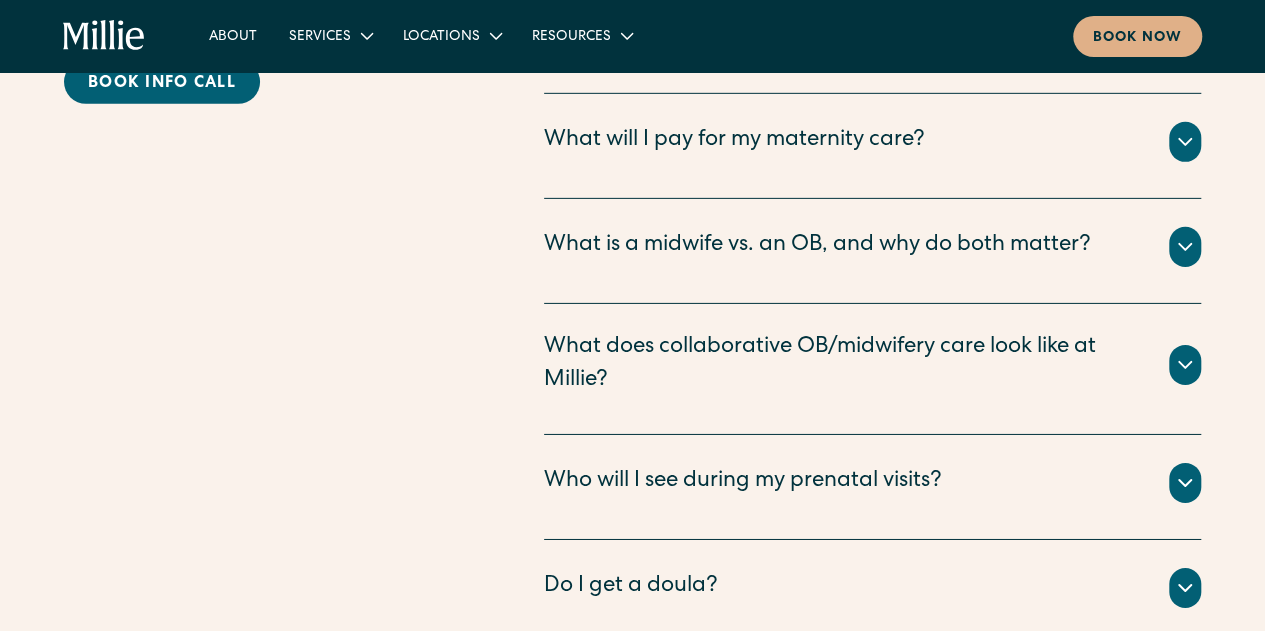 click on "What does collaborative OB/midwifery care look like at Millie?" at bounding box center (844, 365) 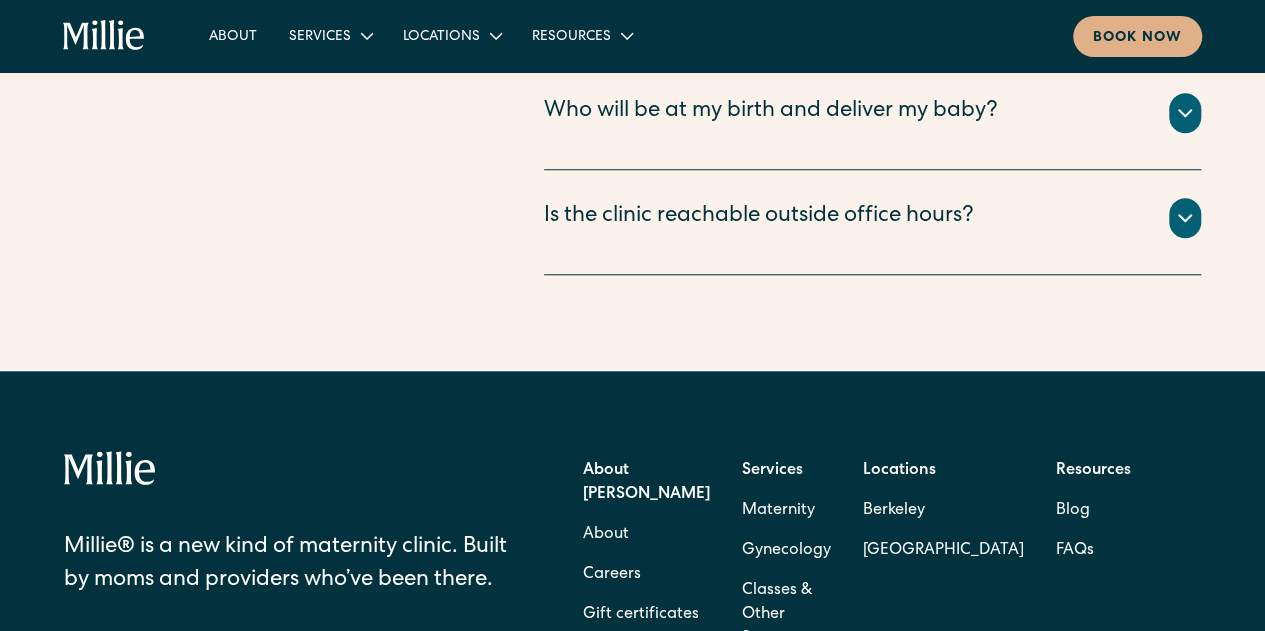 scroll, scrollTop: 8318, scrollLeft: 0, axis: vertical 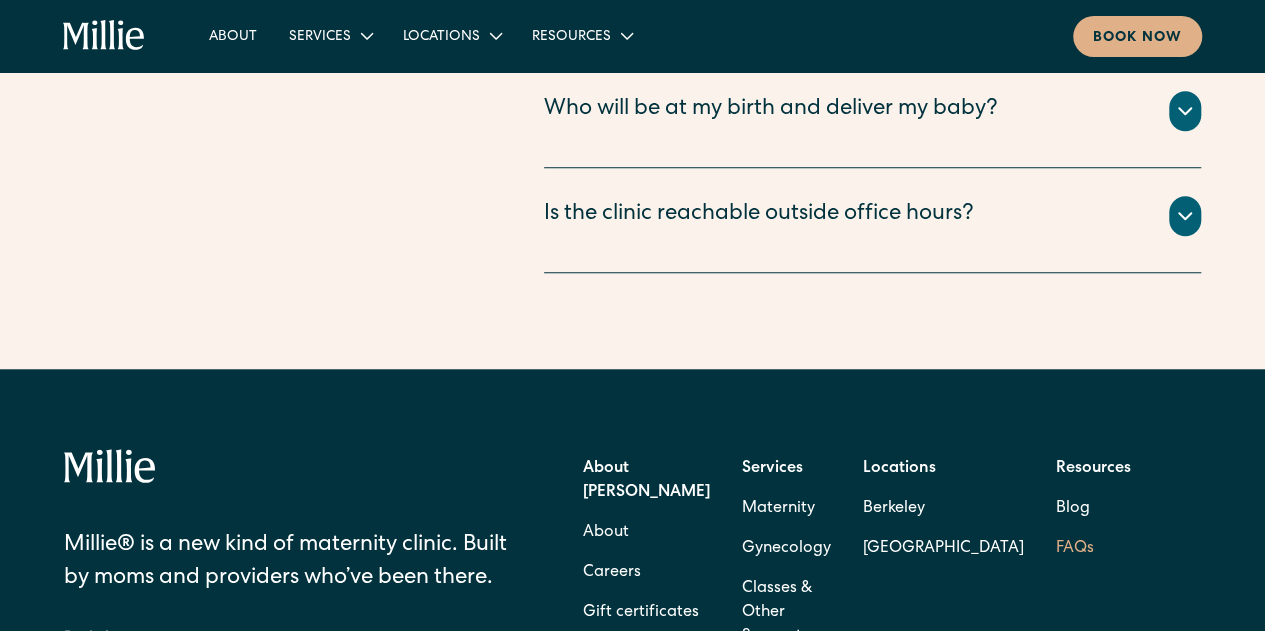 click on "FAQs" at bounding box center [1075, 549] 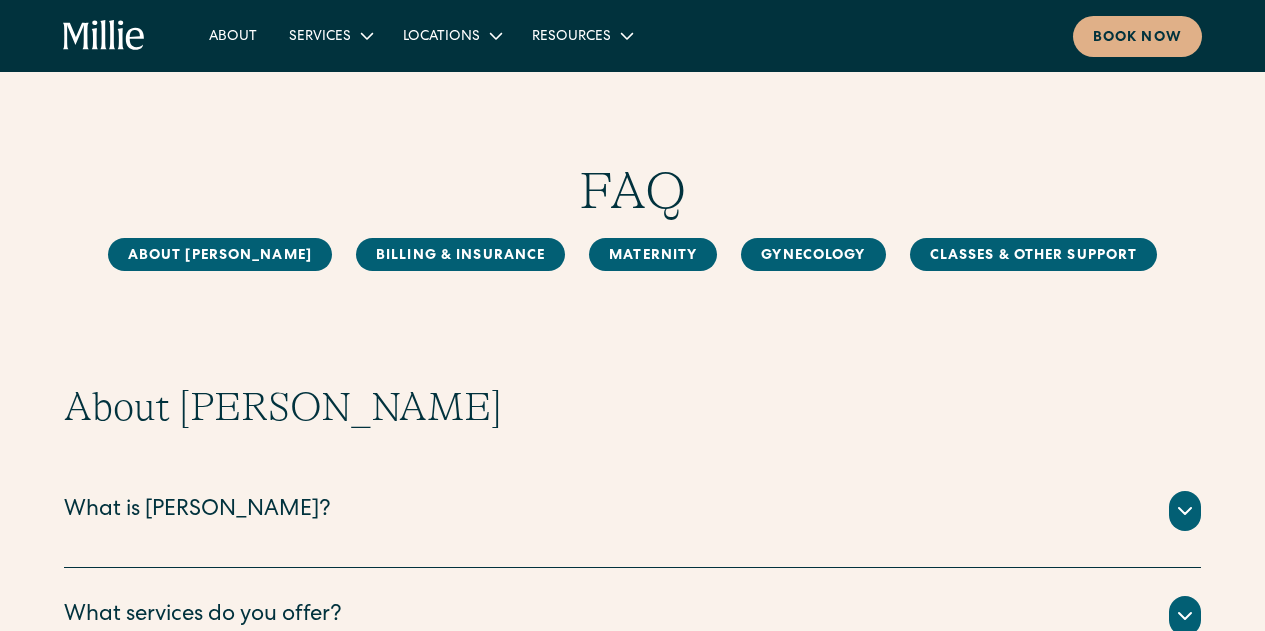 scroll, scrollTop: 0, scrollLeft: 0, axis: both 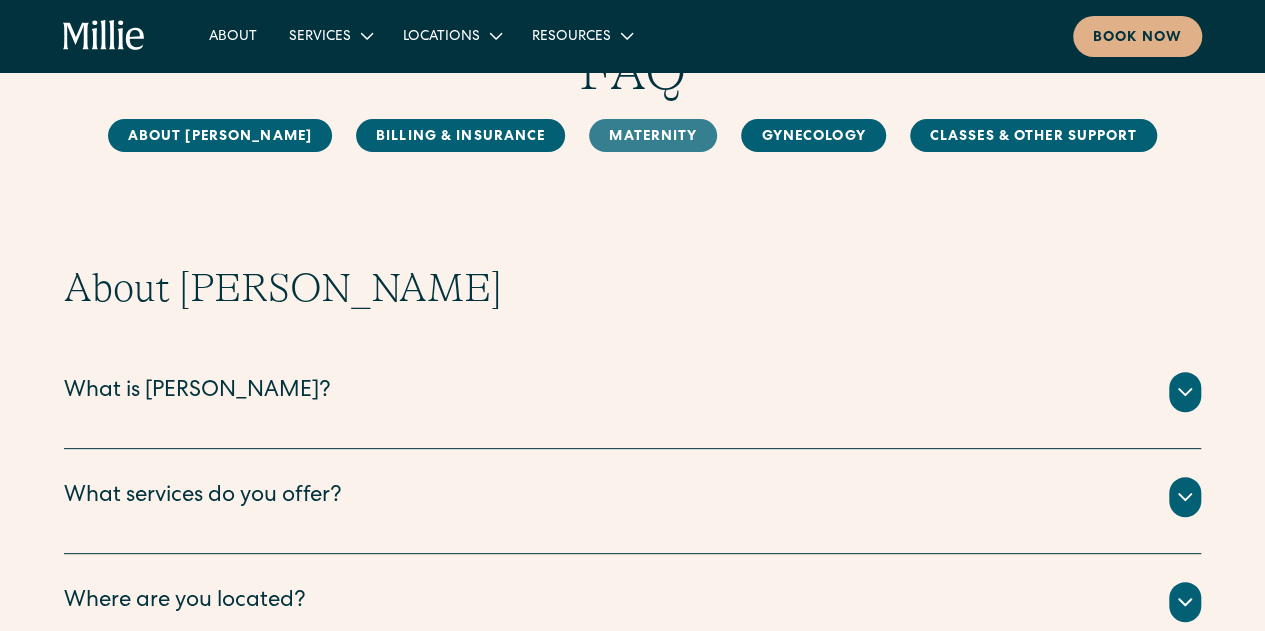 click on "MAternity" at bounding box center (653, 135) 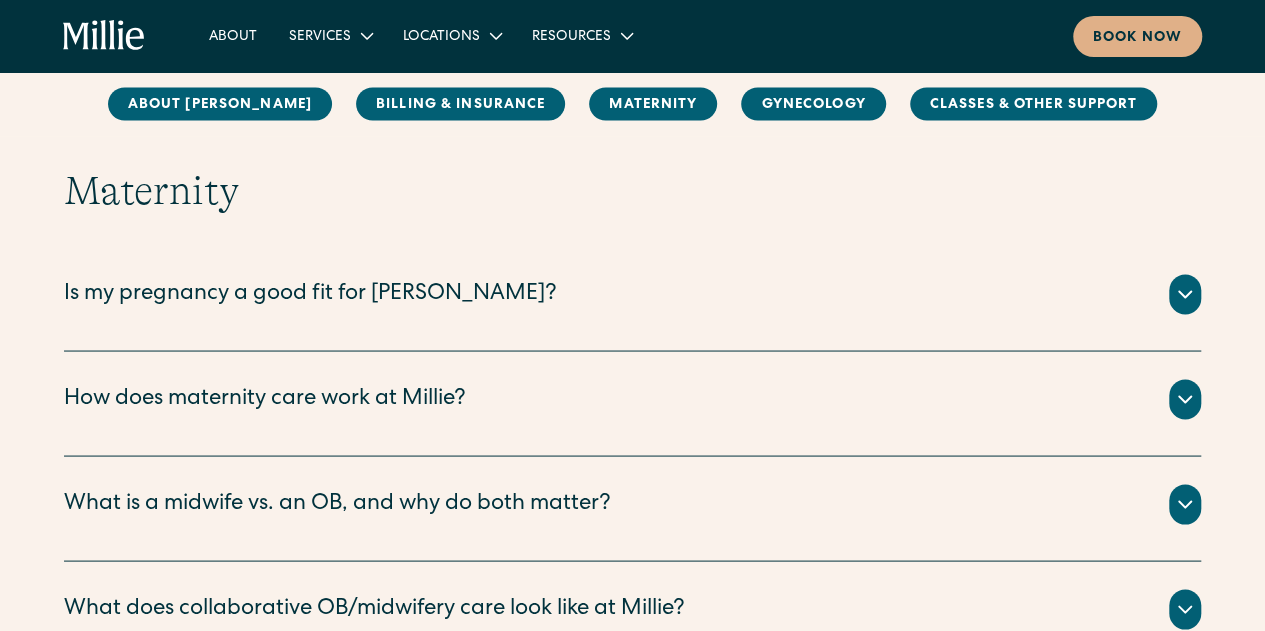 scroll, scrollTop: 1709, scrollLeft: 0, axis: vertical 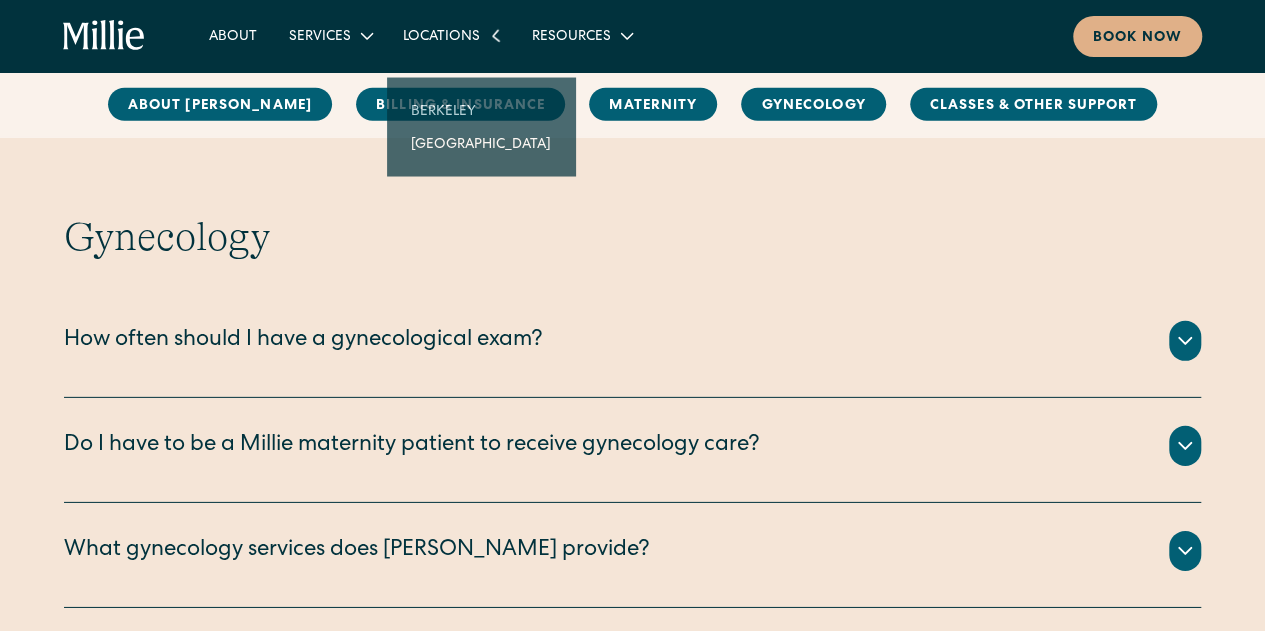 click on "Locations" at bounding box center (451, 35) 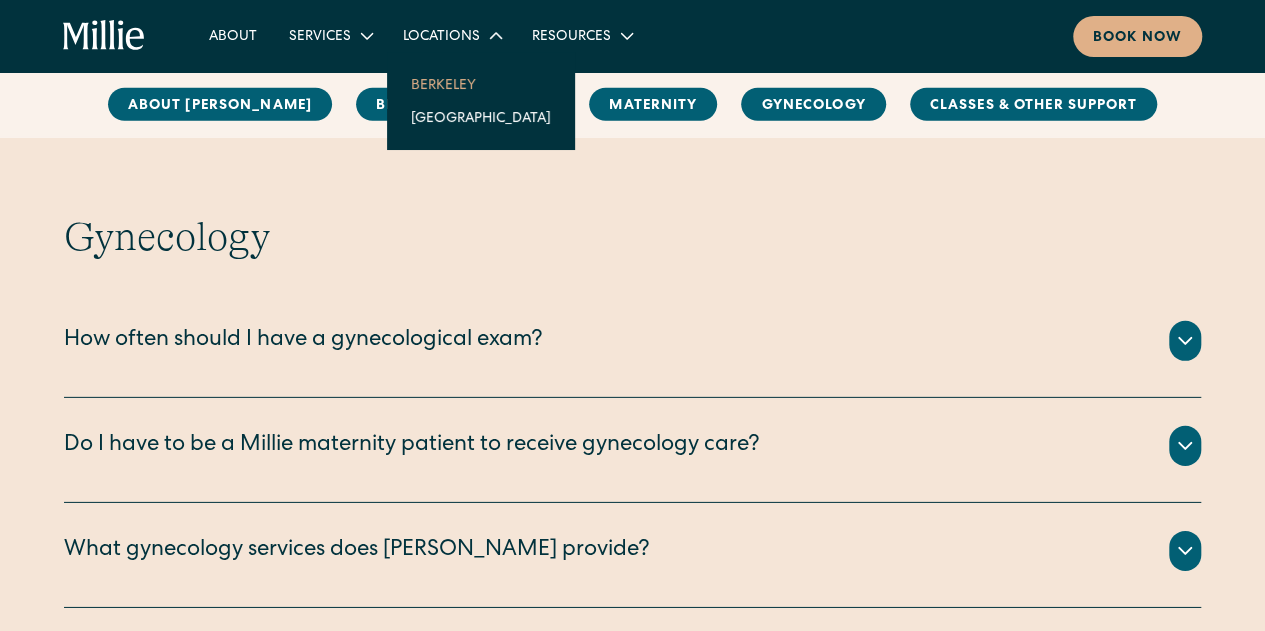 click on "Berkeley" at bounding box center [481, 84] 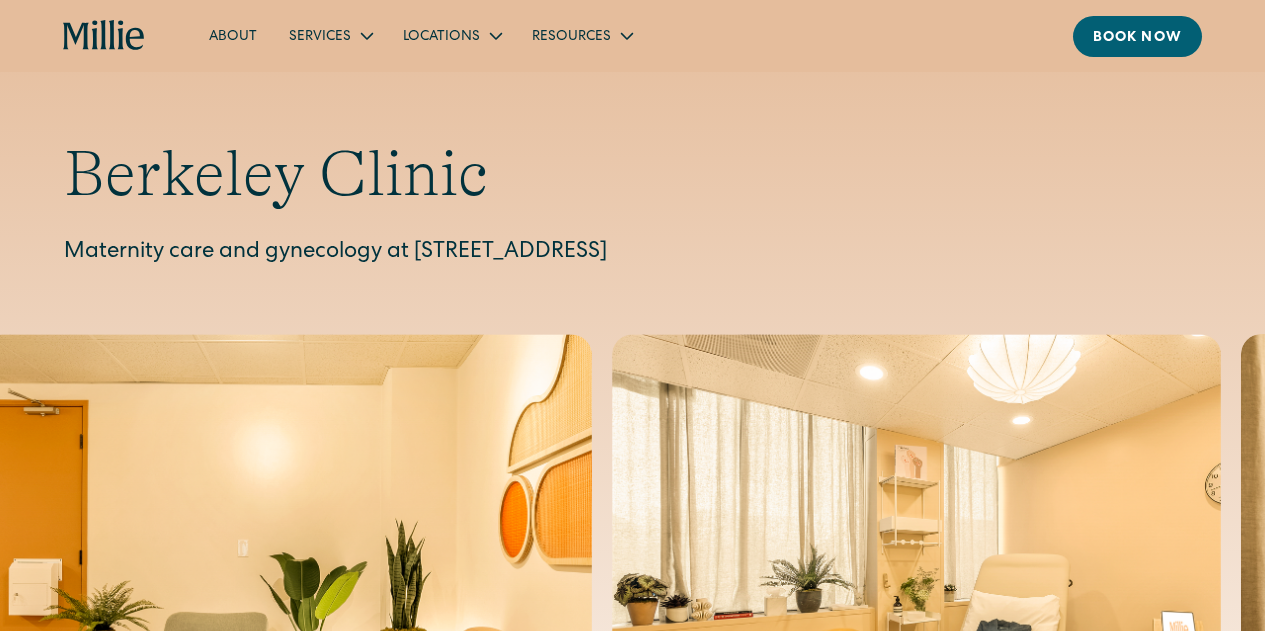 scroll, scrollTop: 0, scrollLeft: 0, axis: both 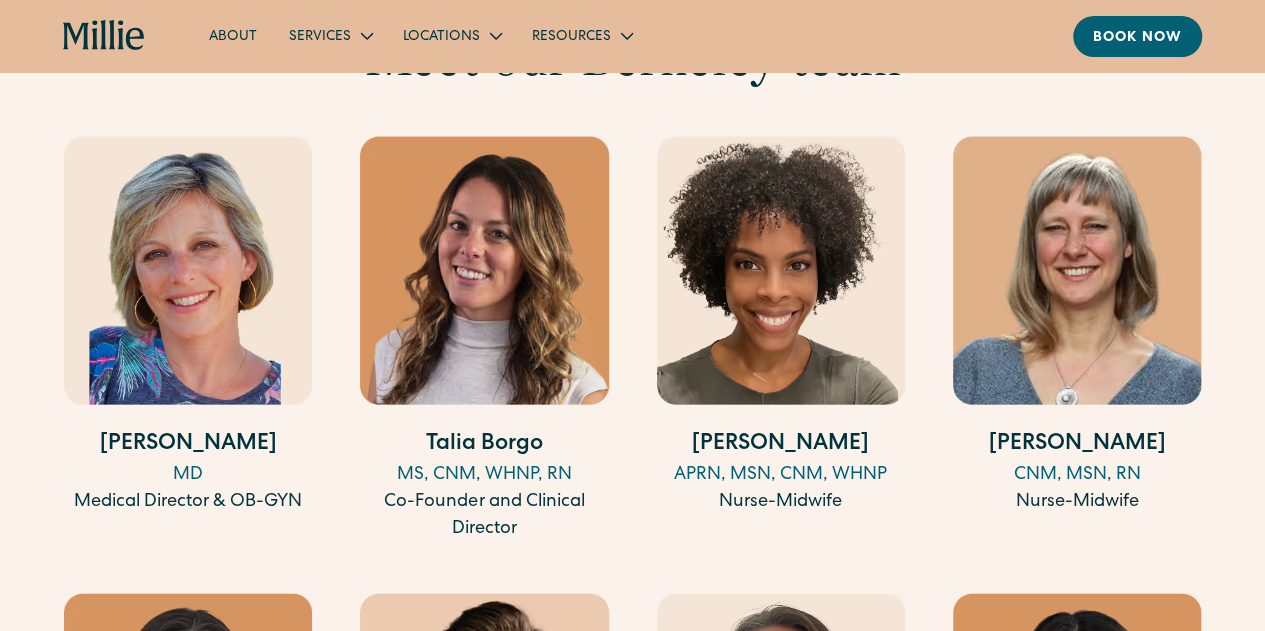 click at bounding box center [1077, 270] 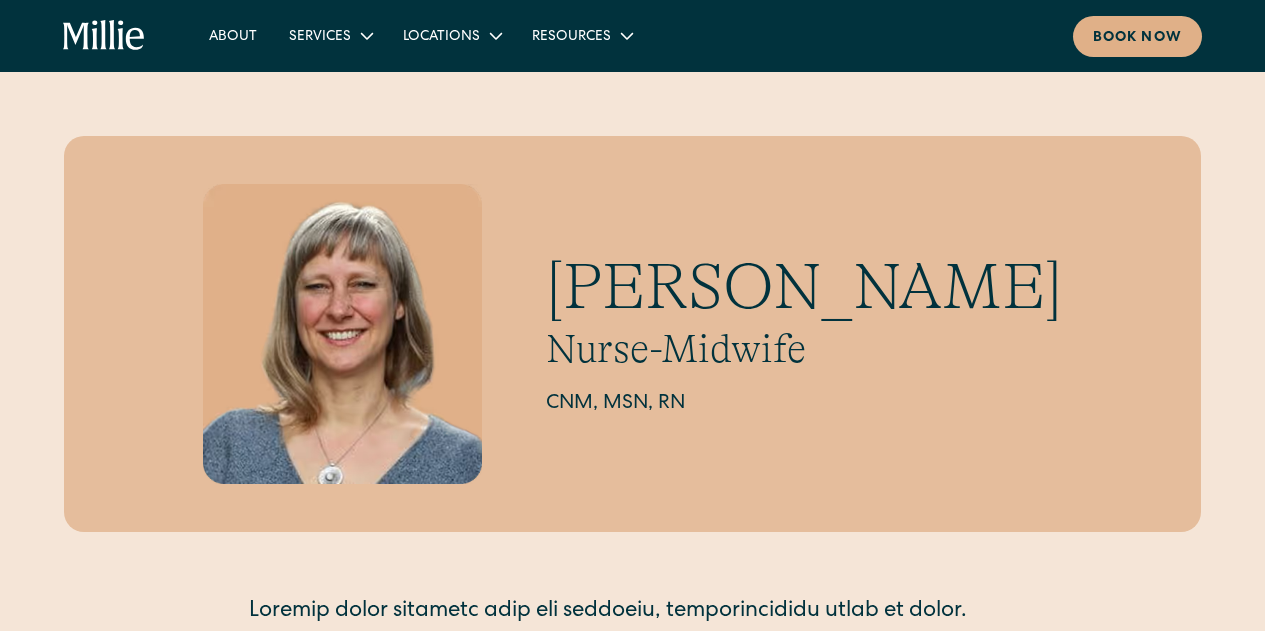 scroll, scrollTop: 0, scrollLeft: 0, axis: both 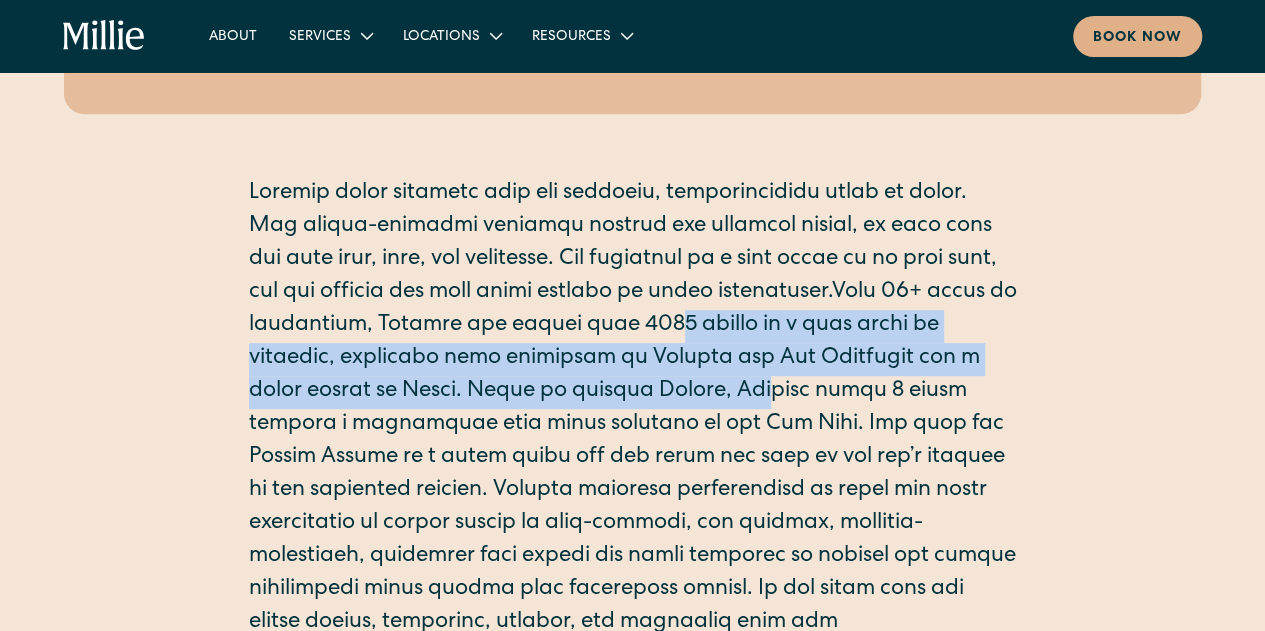 drag, startPoint x: 716, startPoint y: 377, endPoint x: 746, endPoint y: 336, distance: 50.803543 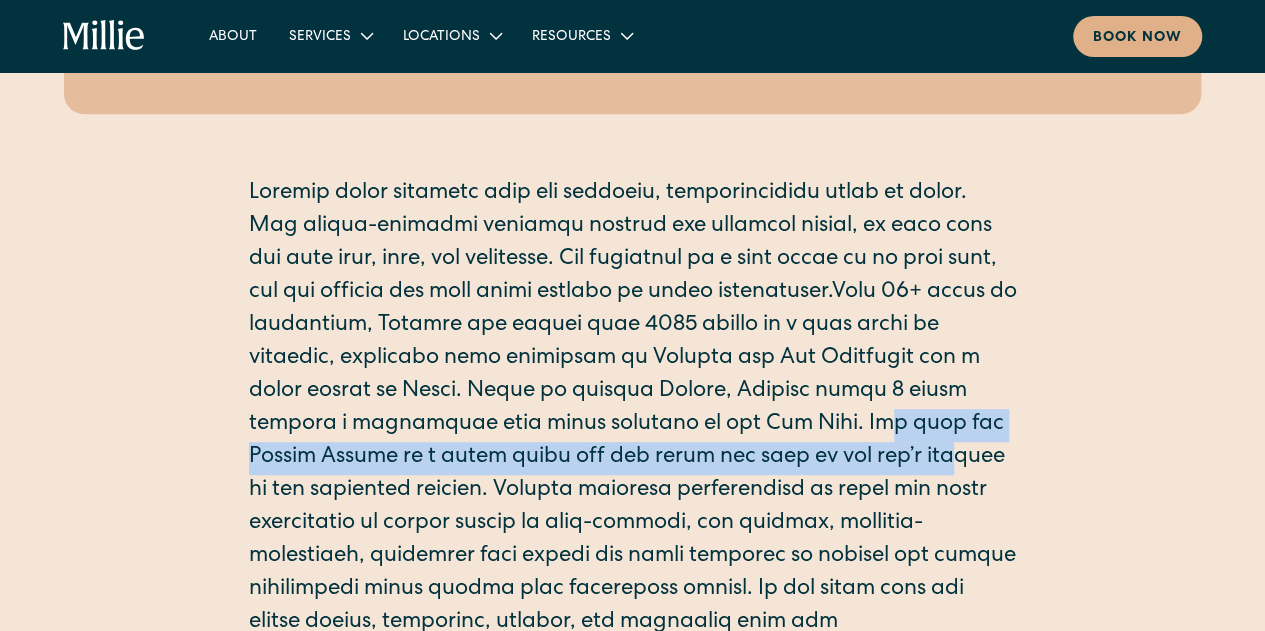 click at bounding box center (633, 442) 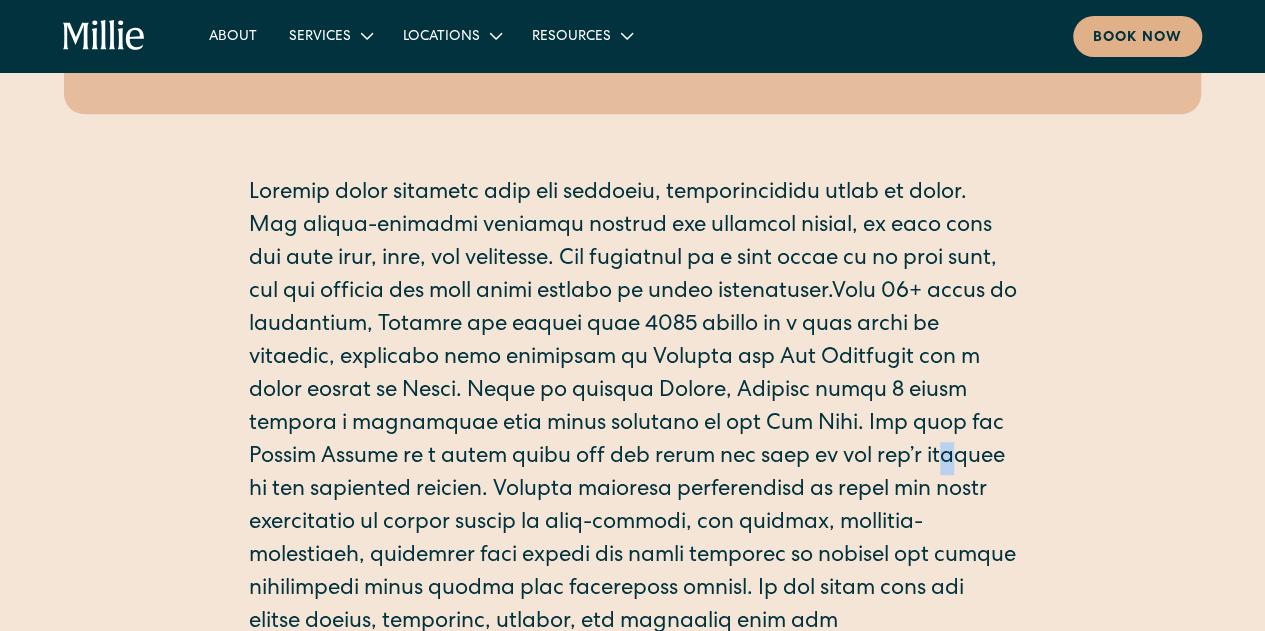 click at bounding box center (633, 442) 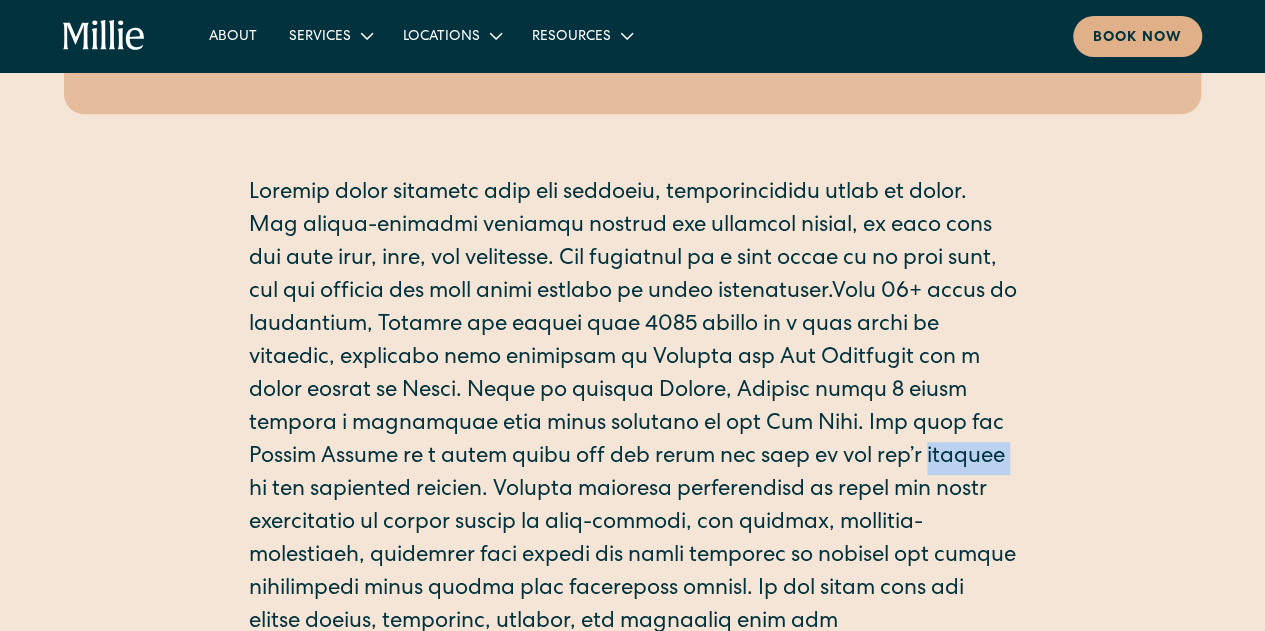 click at bounding box center (633, 442) 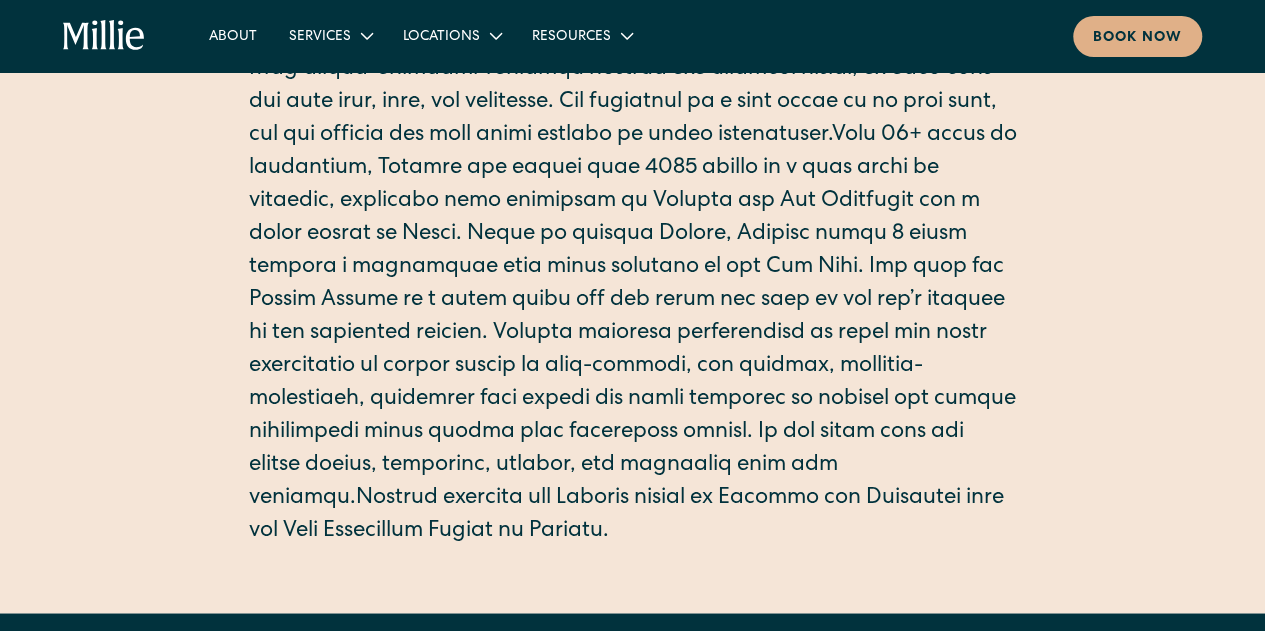 scroll, scrollTop: 573, scrollLeft: 0, axis: vertical 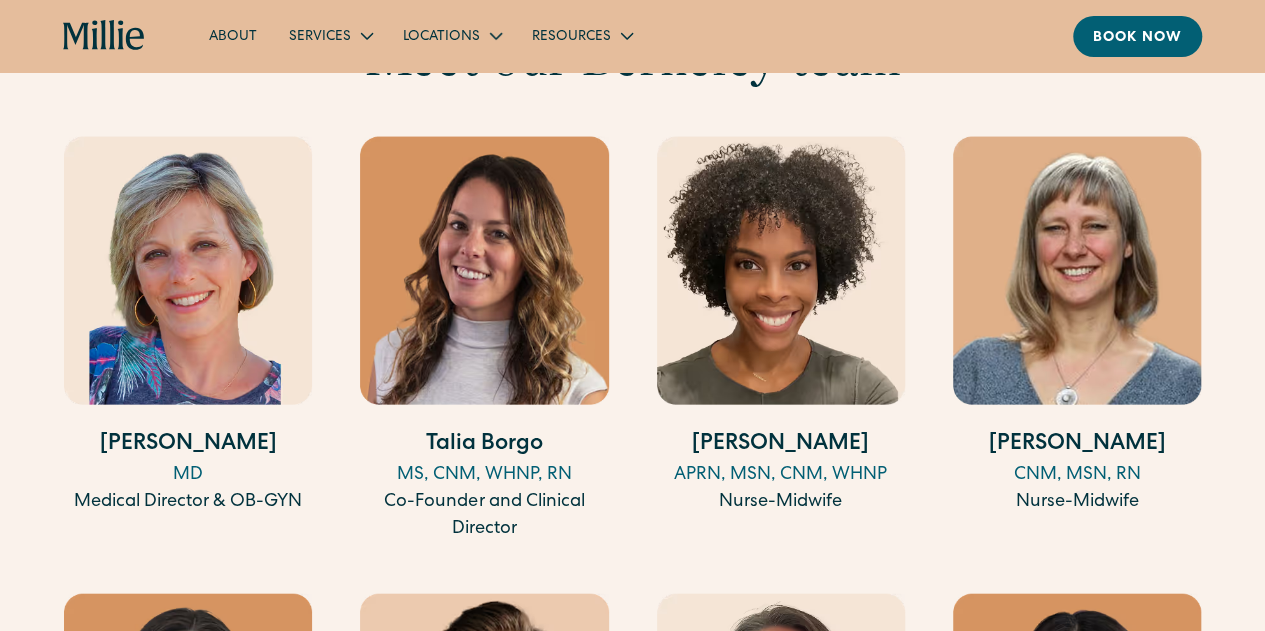 click at bounding box center [1077, 270] 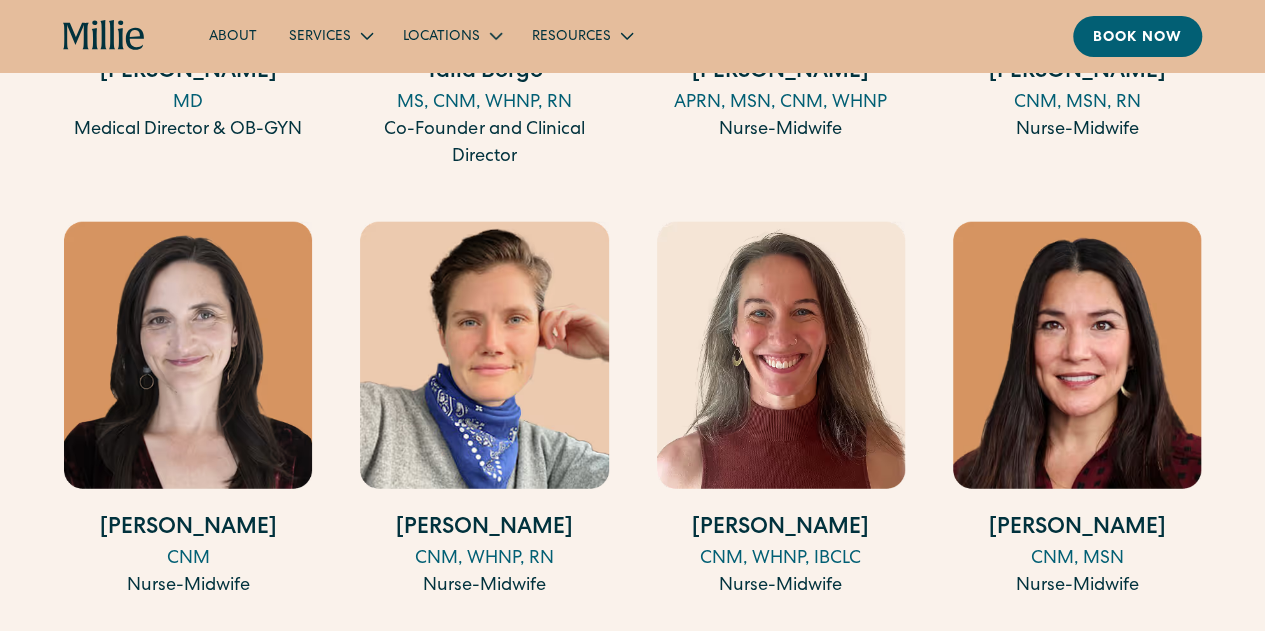 scroll, scrollTop: 2450, scrollLeft: 0, axis: vertical 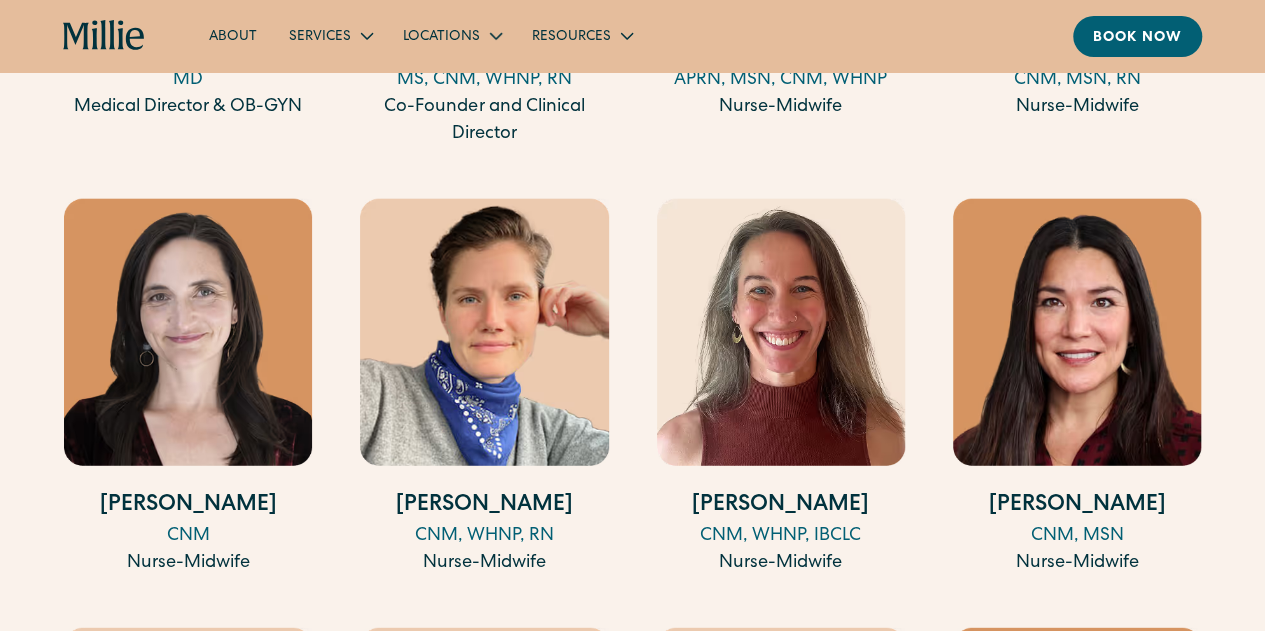 click at bounding box center (1077, 332) 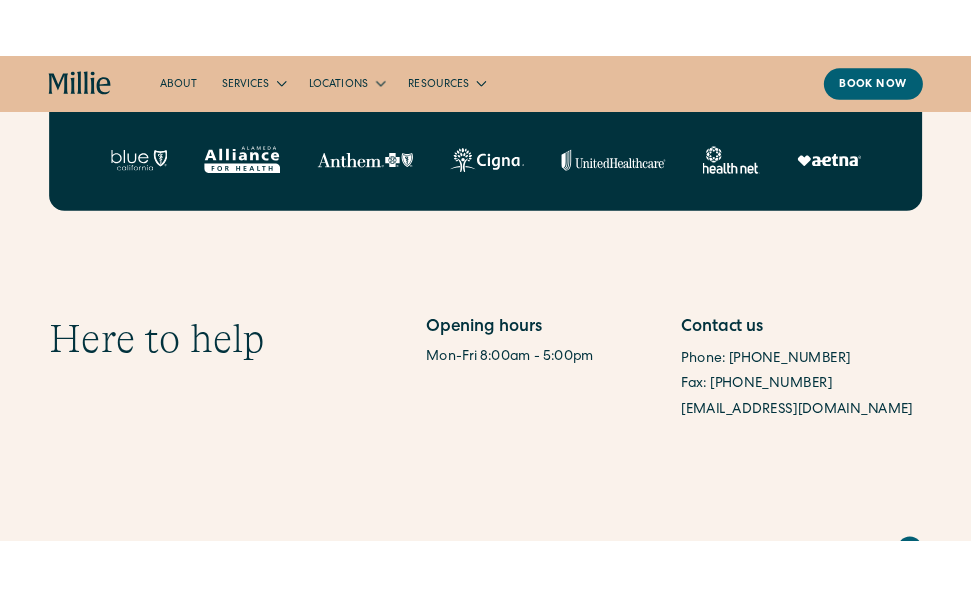 scroll, scrollTop: 829, scrollLeft: 0, axis: vertical 